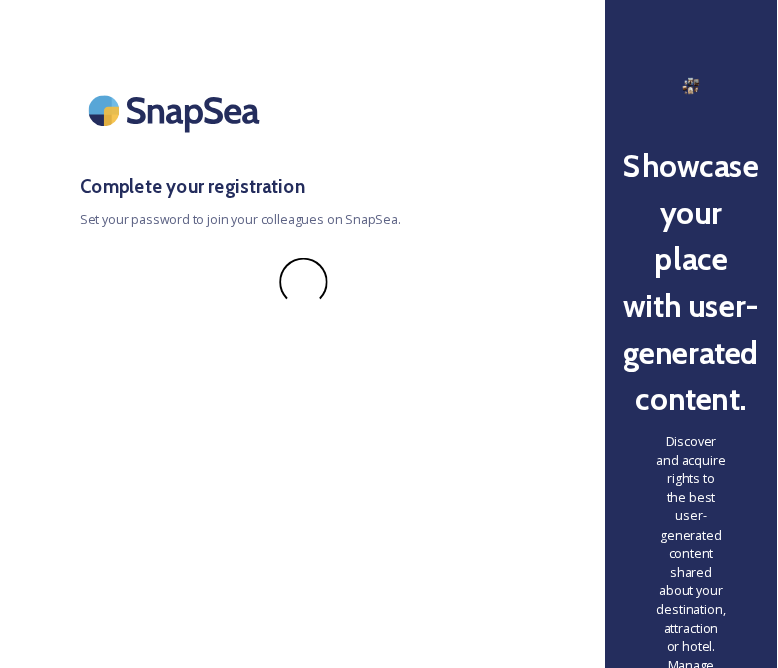 scroll, scrollTop: 0, scrollLeft: 0, axis: both 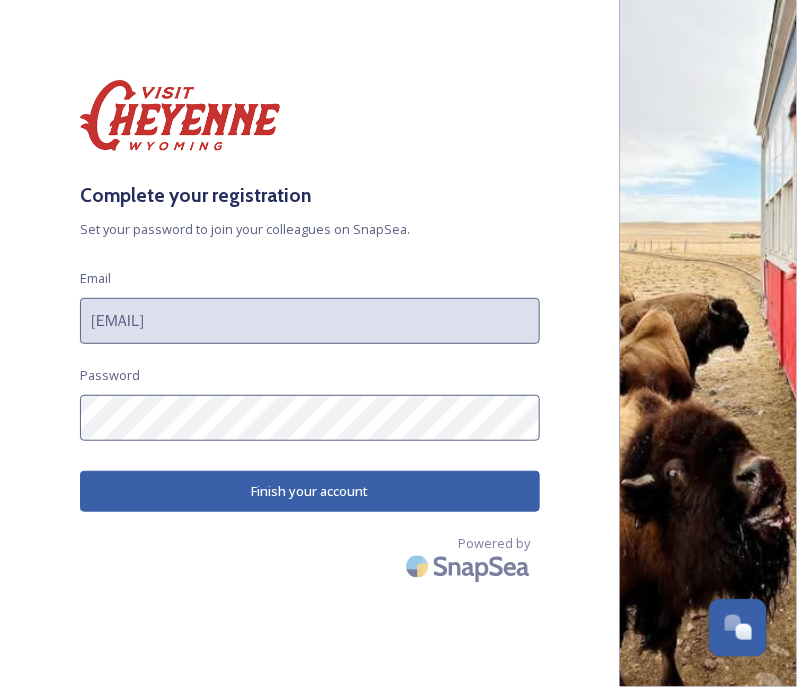 click on "Finish your account" at bounding box center [310, 491] 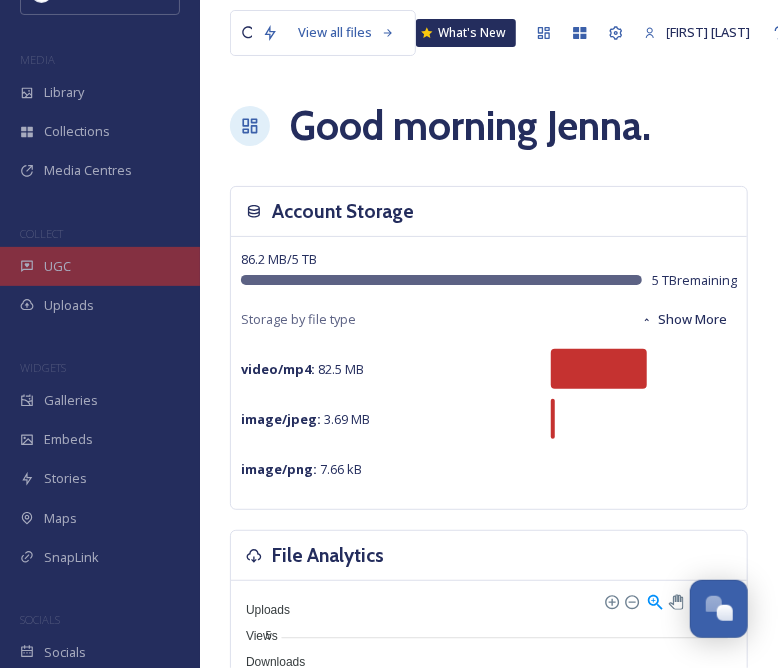 scroll, scrollTop: 79, scrollLeft: 0, axis: vertical 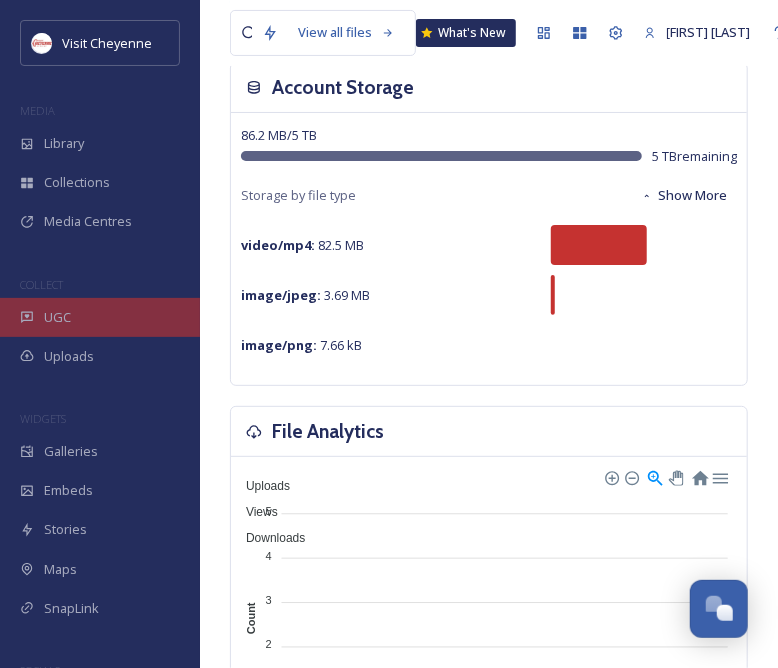 click on "UGC" at bounding box center [57, 317] 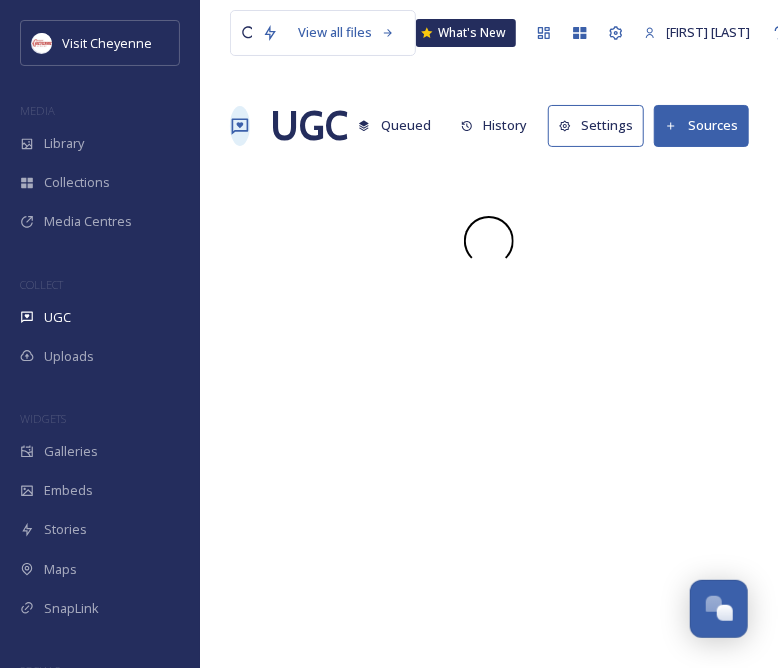 scroll, scrollTop: 0, scrollLeft: 0, axis: both 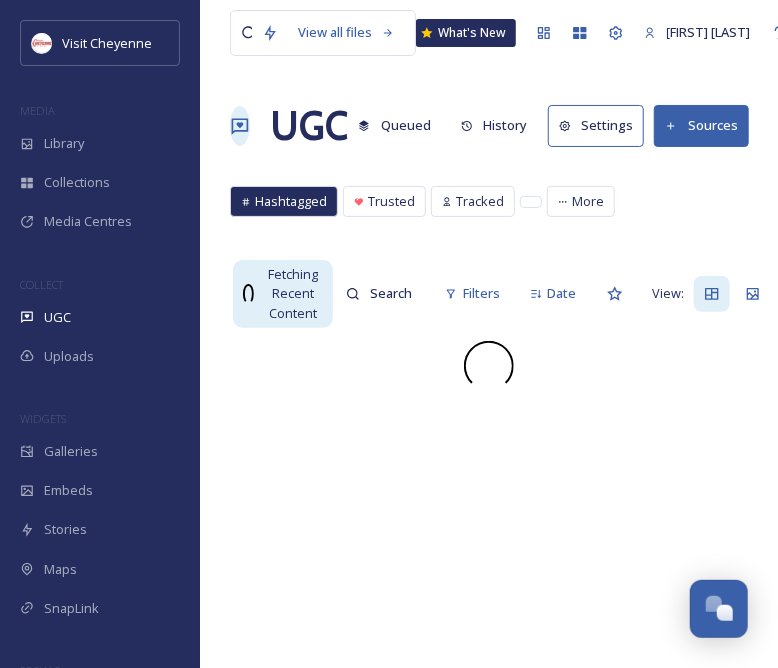 click on "Sources" at bounding box center [701, 125] 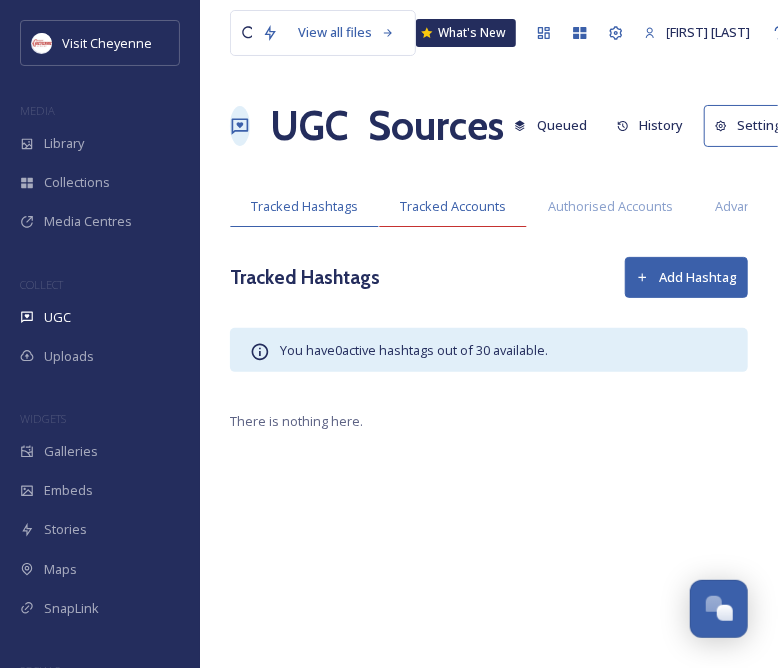 click on "Tracked Accounts" at bounding box center (453, 206) 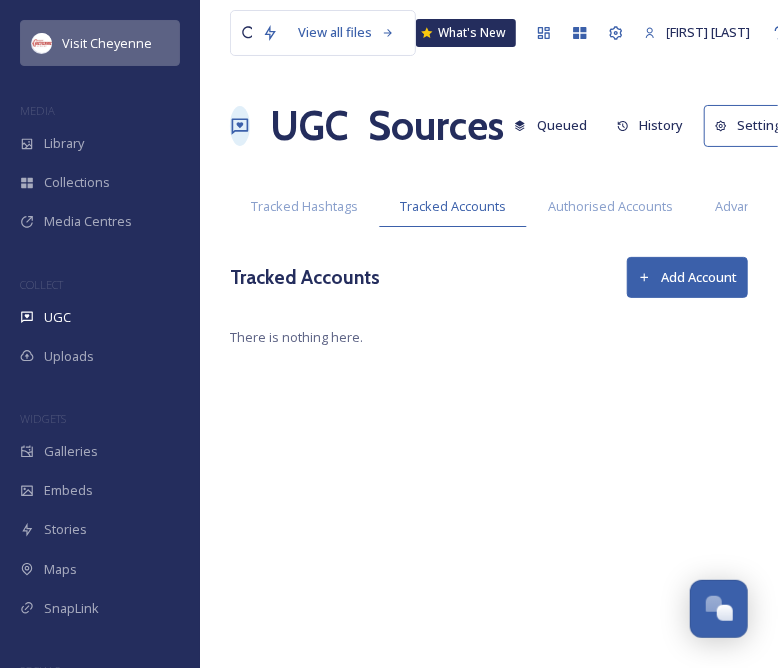 click on "Visit Cheyenne" at bounding box center (107, 43) 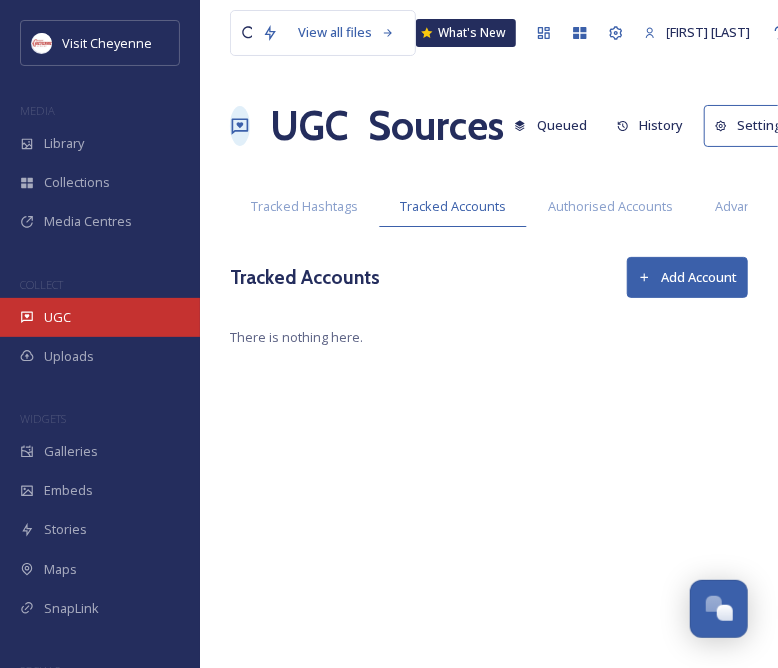 click on "UGC" at bounding box center [100, 317] 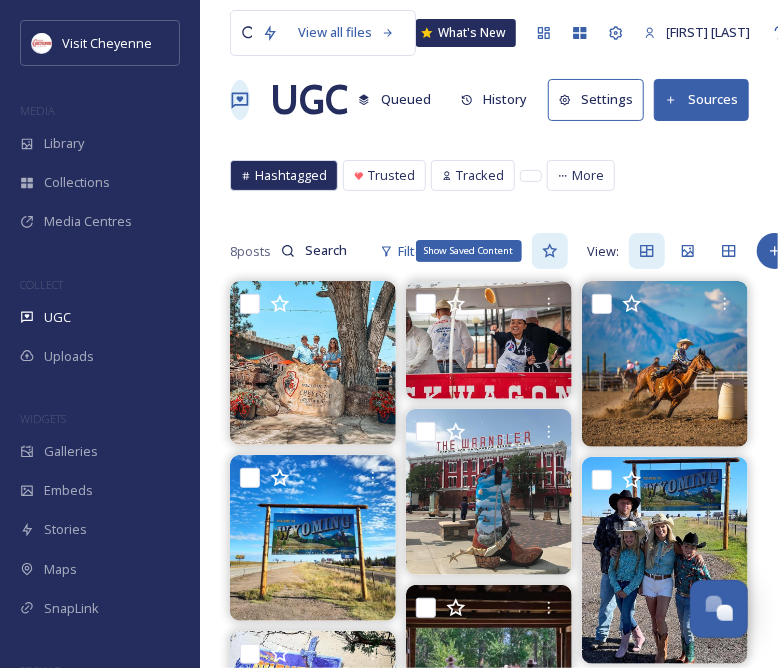 scroll, scrollTop: 0, scrollLeft: 0, axis: both 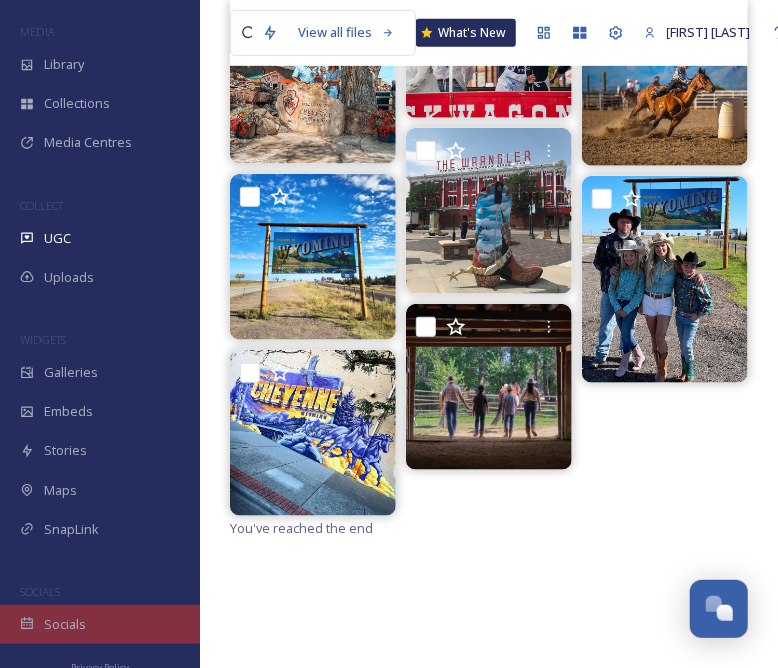 click on "Socials" at bounding box center (65, 624) 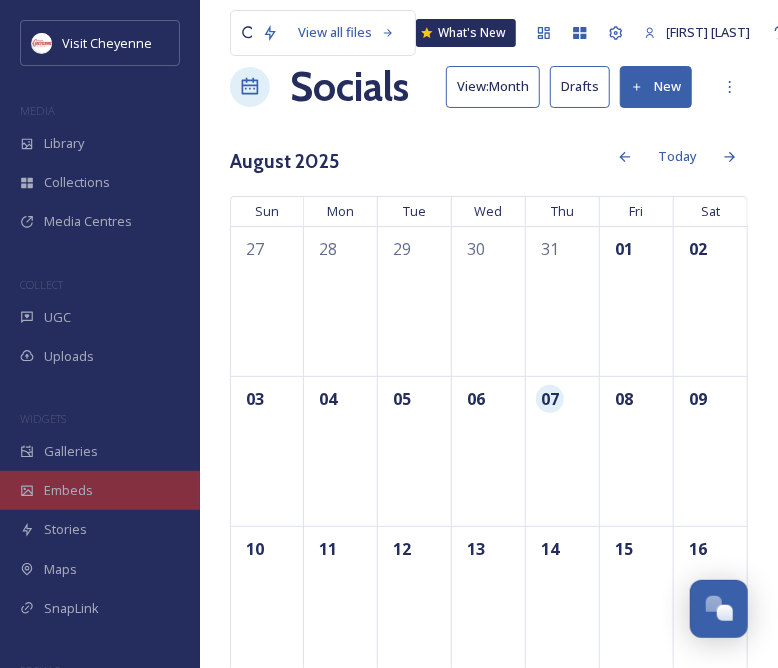 scroll, scrollTop: 0, scrollLeft: 0, axis: both 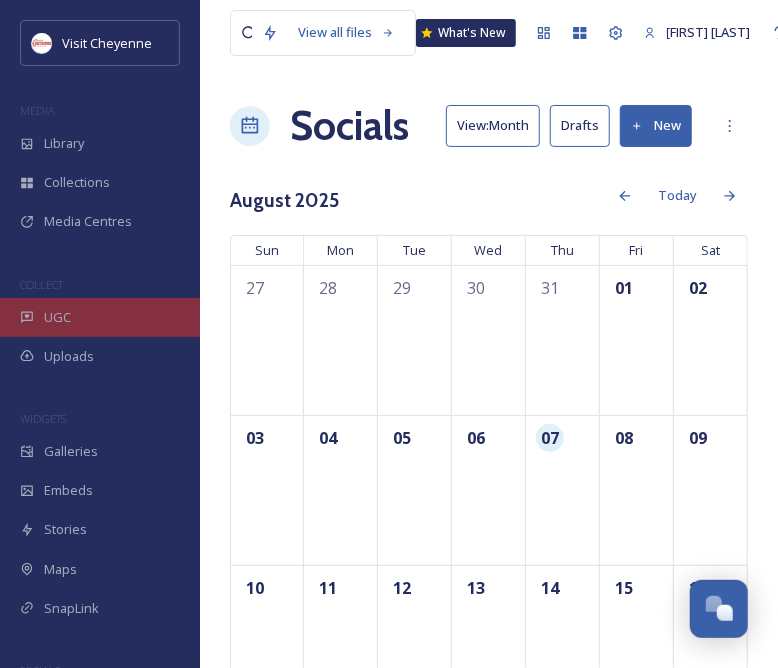 click on "UGC" at bounding box center (57, 317) 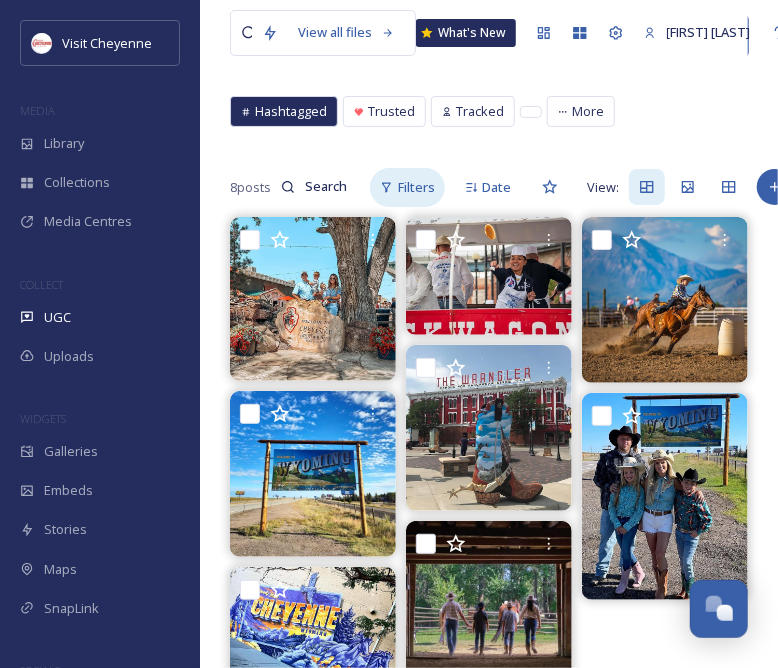 scroll, scrollTop: 0, scrollLeft: 0, axis: both 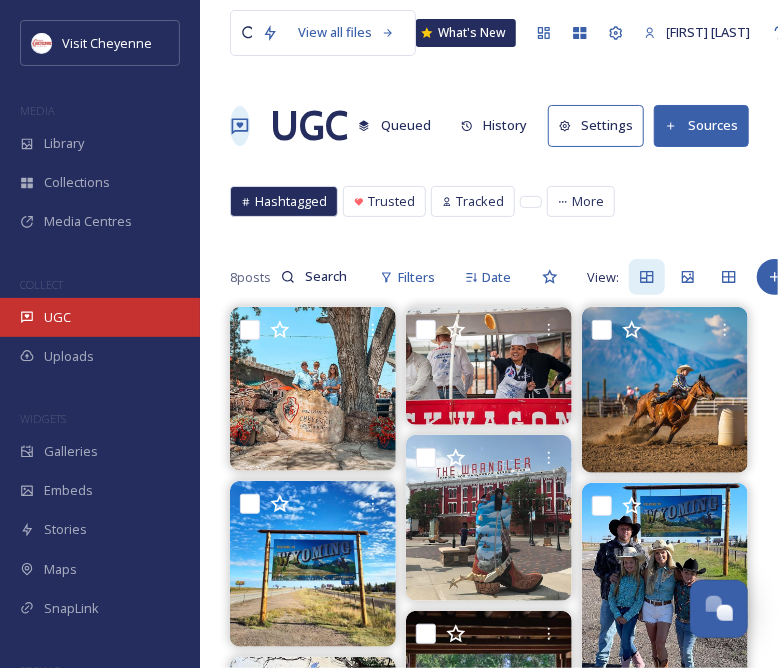 click on "UGC" at bounding box center (57, 317) 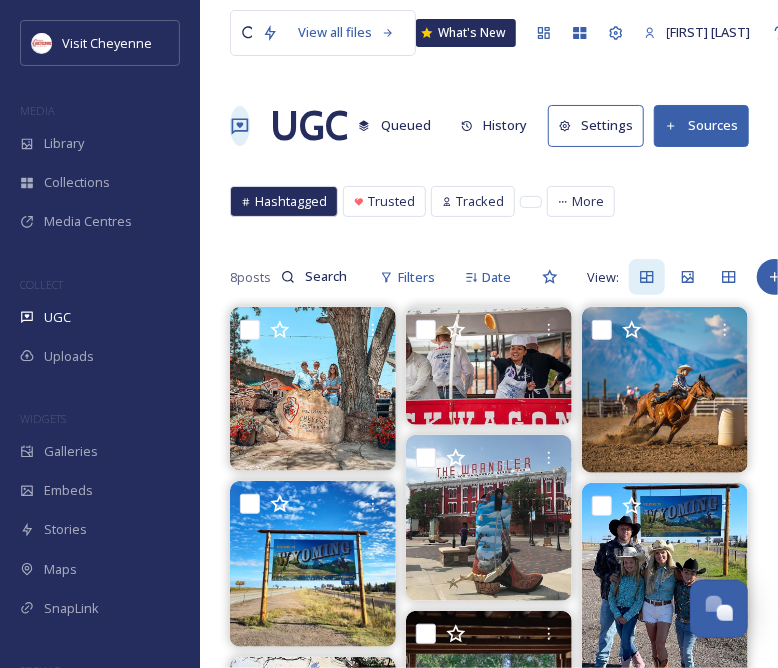click on "Settings" at bounding box center [596, 125] 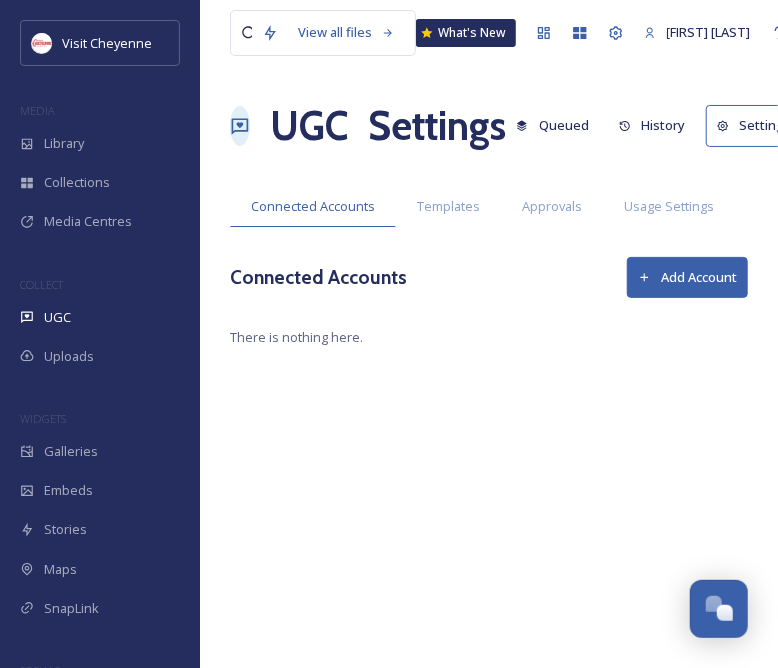 click on "Add Account" at bounding box center [687, 277] 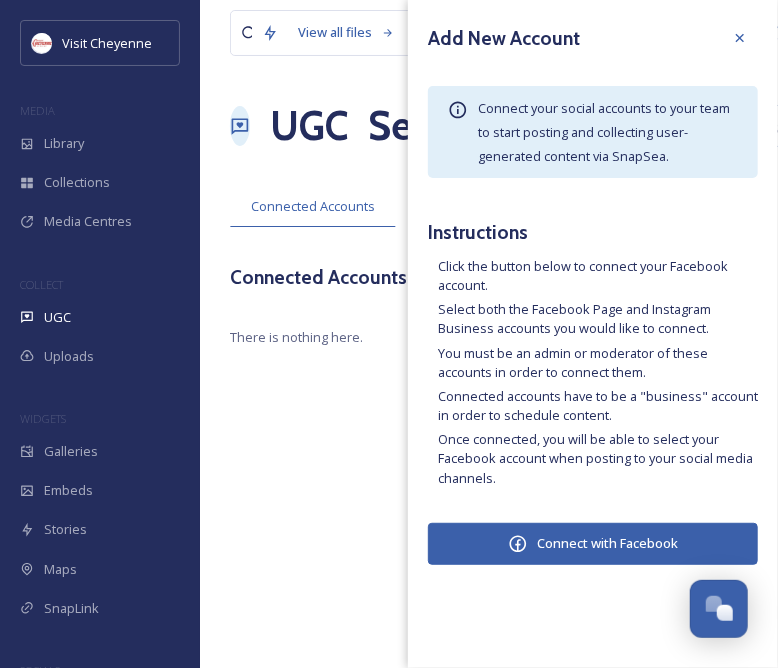 click on "Connect with Facebook" at bounding box center (593, 544) 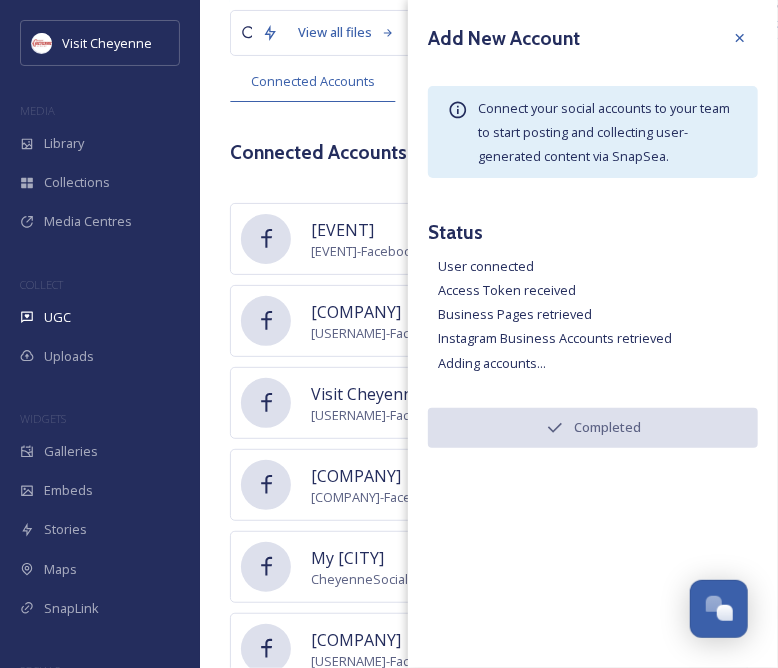 scroll, scrollTop: 269, scrollLeft: 0, axis: vertical 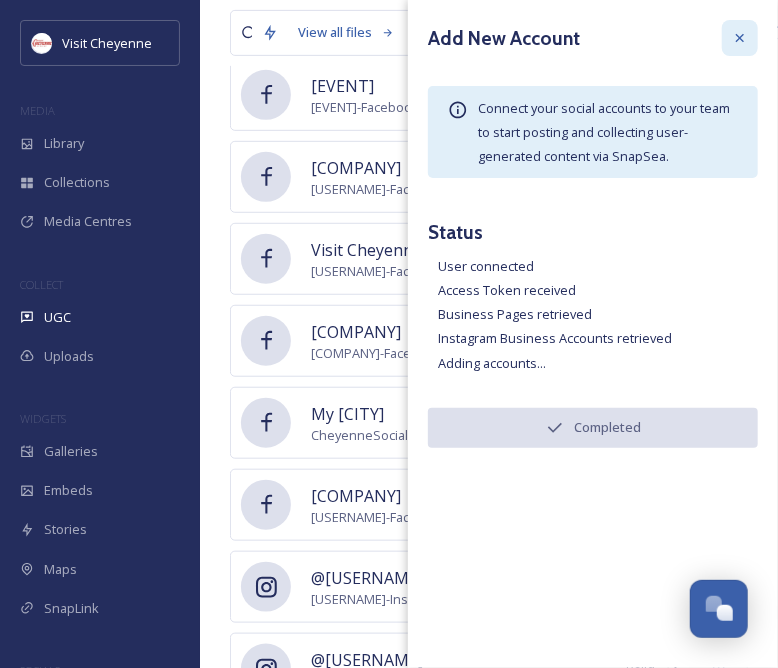 click 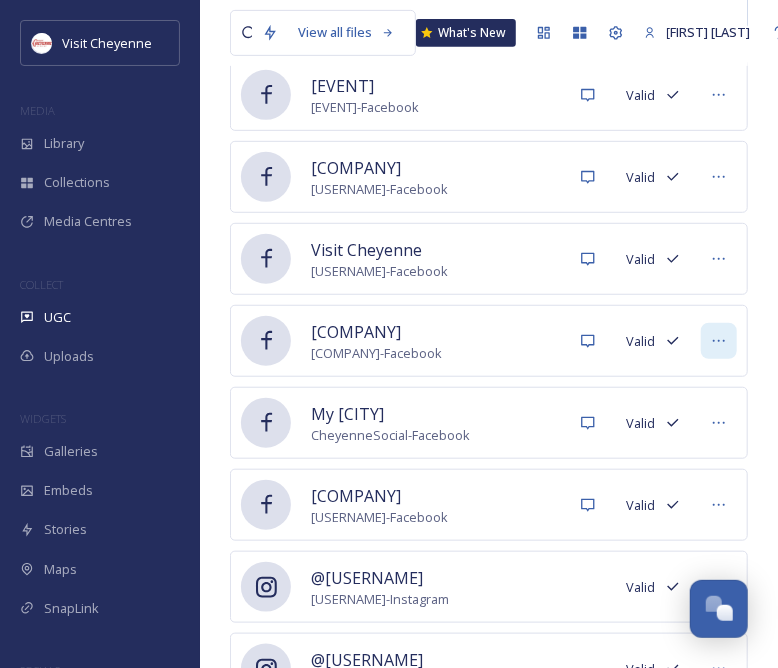 click 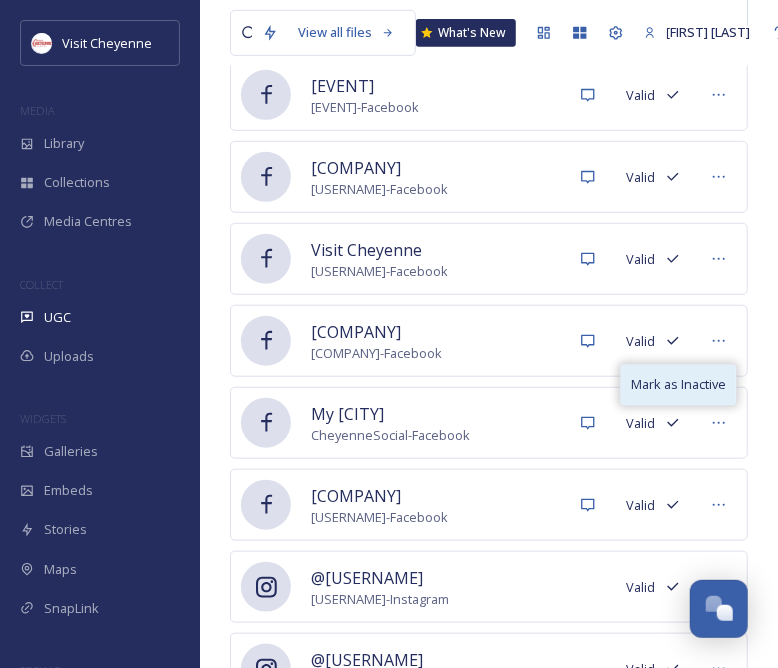 click on "Mark as Inactive" at bounding box center [678, 384] 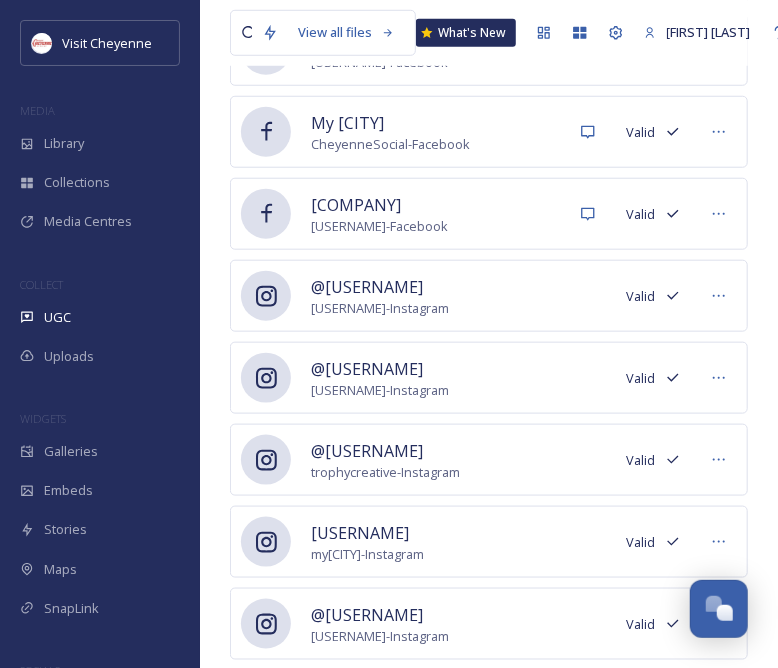 scroll, scrollTop: 525, scrollLeft: 0, axis: vertical 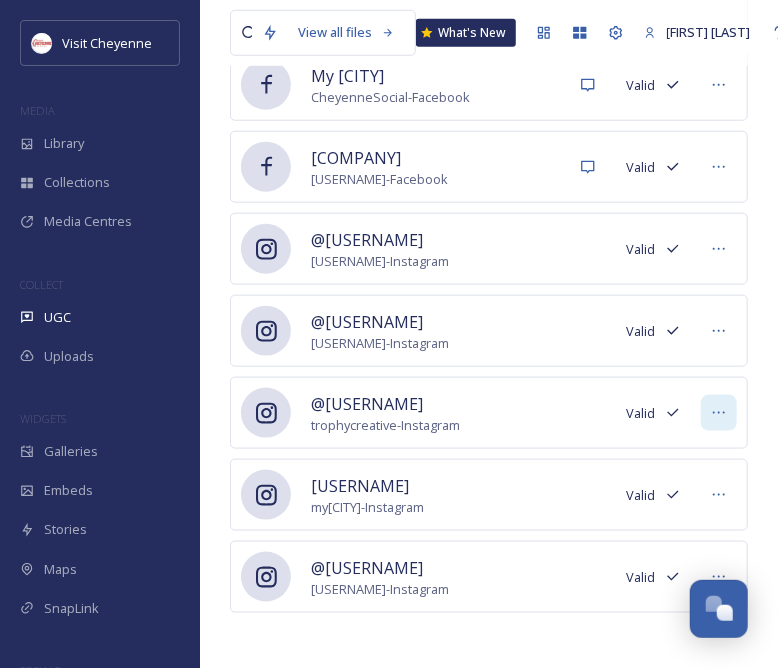 click 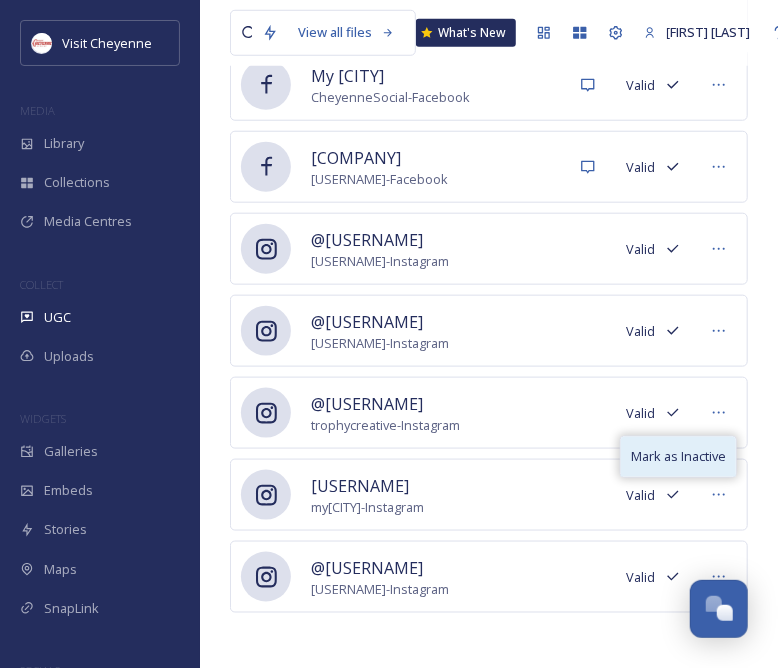 click on "Mark as Inactive" at bounding box center (678, 456) 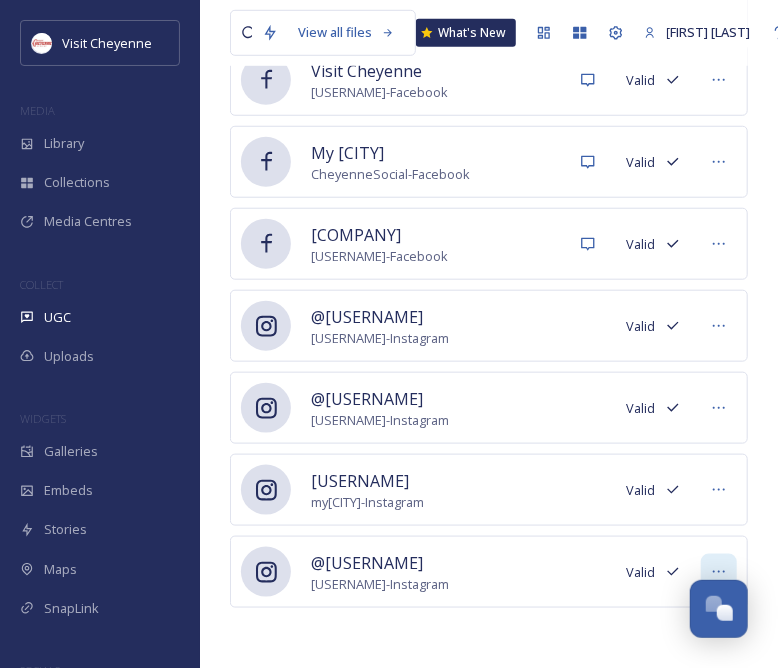 scroll, scrollTop: 444, scrollLeft: 0, axis: vertical 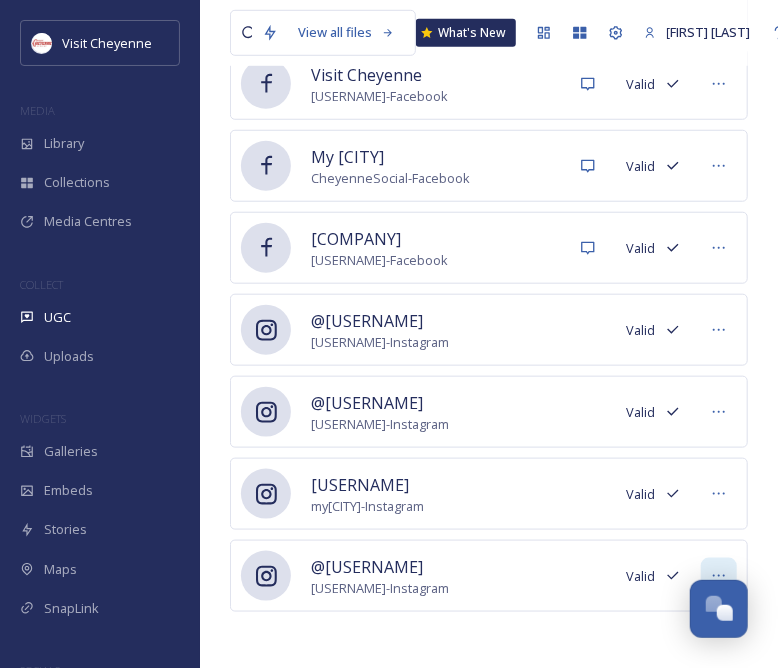 click 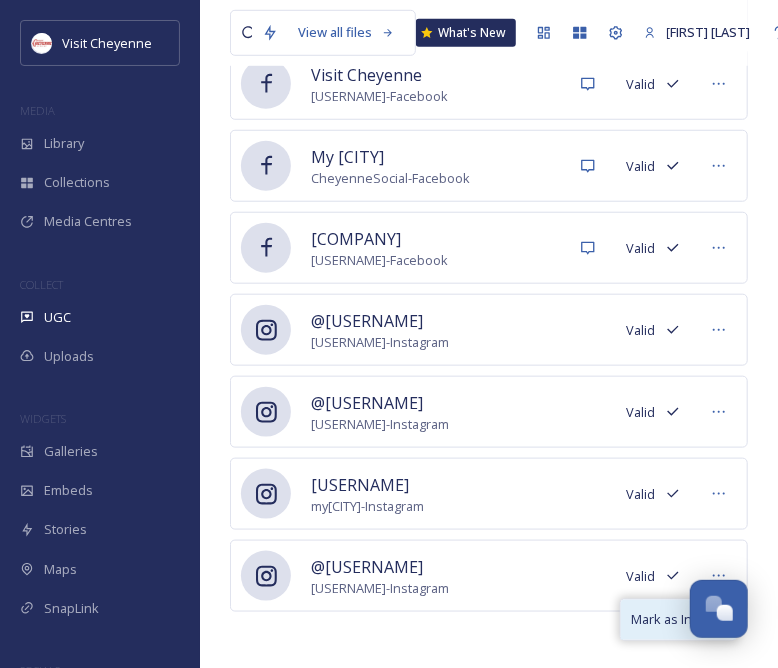 click on "Mark as Inactive" at bounding box center (678, 619) 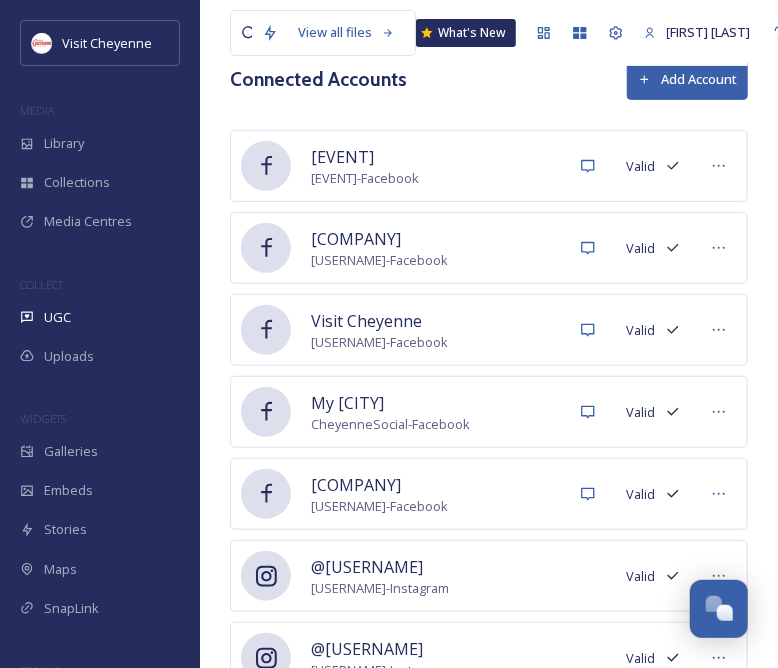 scroll, scrollTop: 237, scrollLeft: 0, axis: vertical 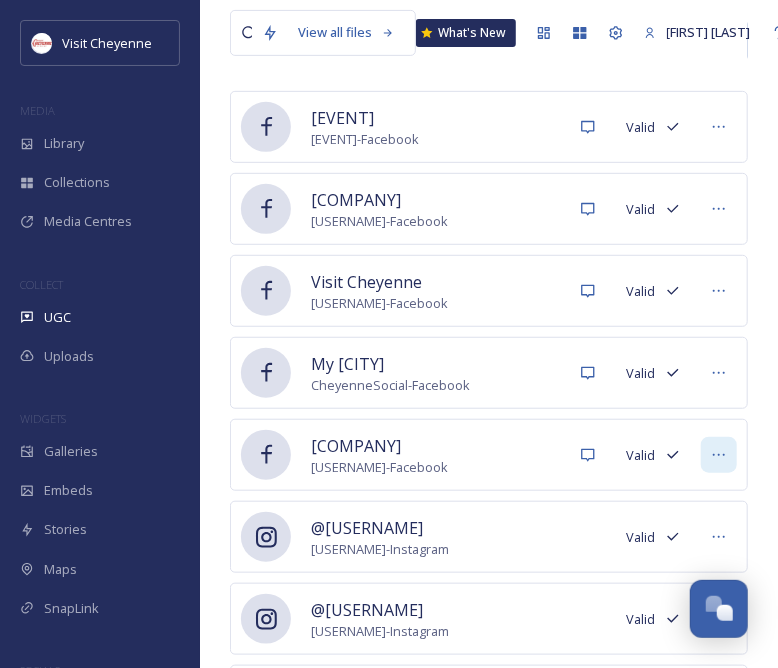 click at bounding box center (719, 455) 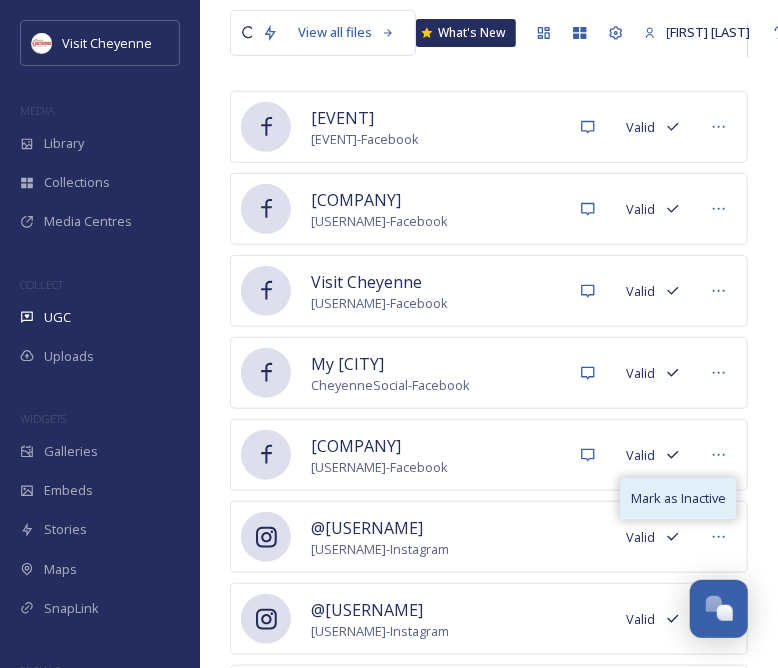 click on "Mark as Inactive" at bounding box center [678, 498] 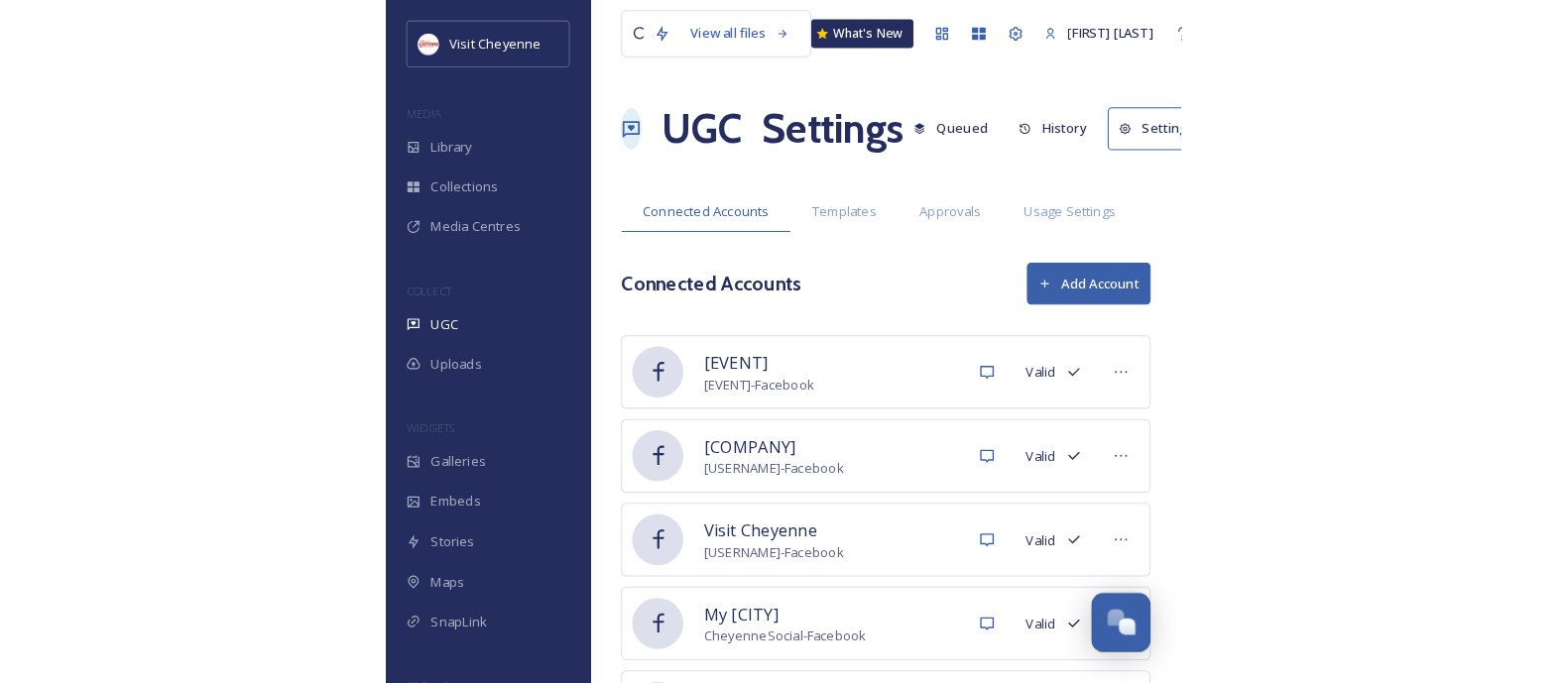 scroll, scrollTop: 0, scrollLeft: 0, axis: both 